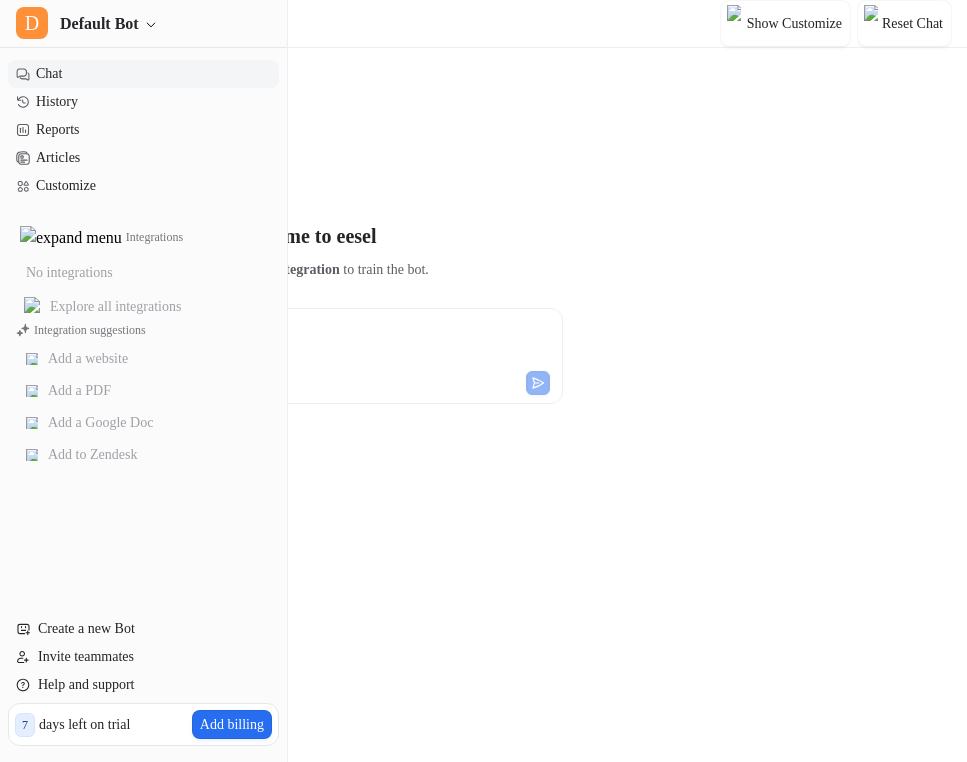 scroll, scrollTop: 0, scrollLeft: 0, axis: both 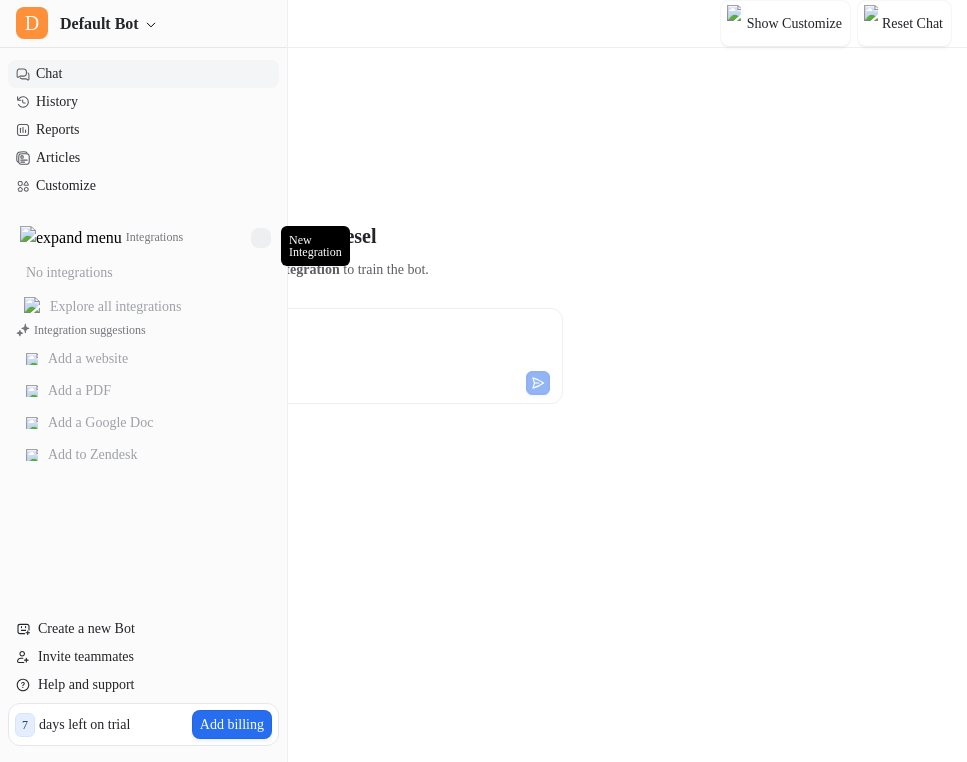 click at bounding box center [261, 238] 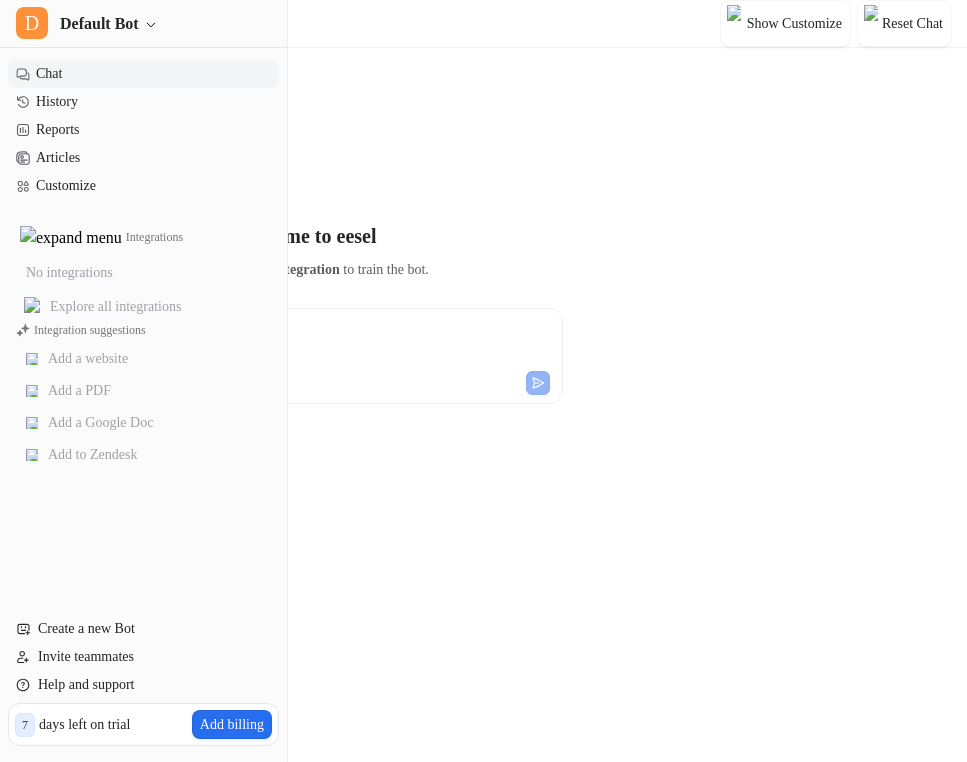 click on "**********" at bounding box center [289, 442] 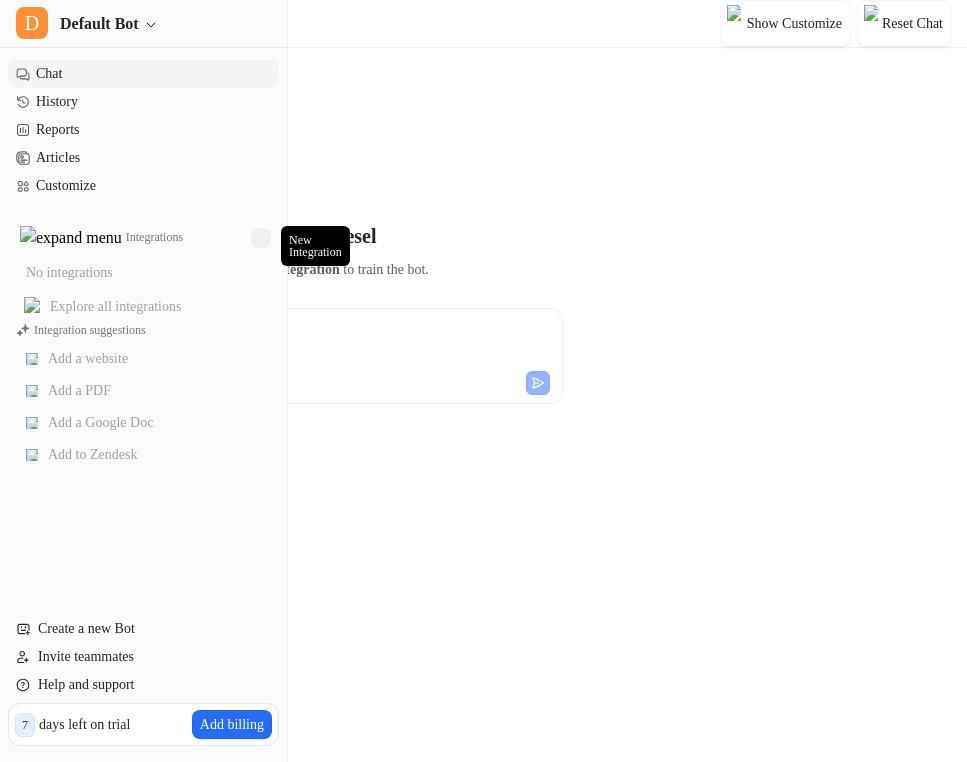 click at bounding box center [261, 238] 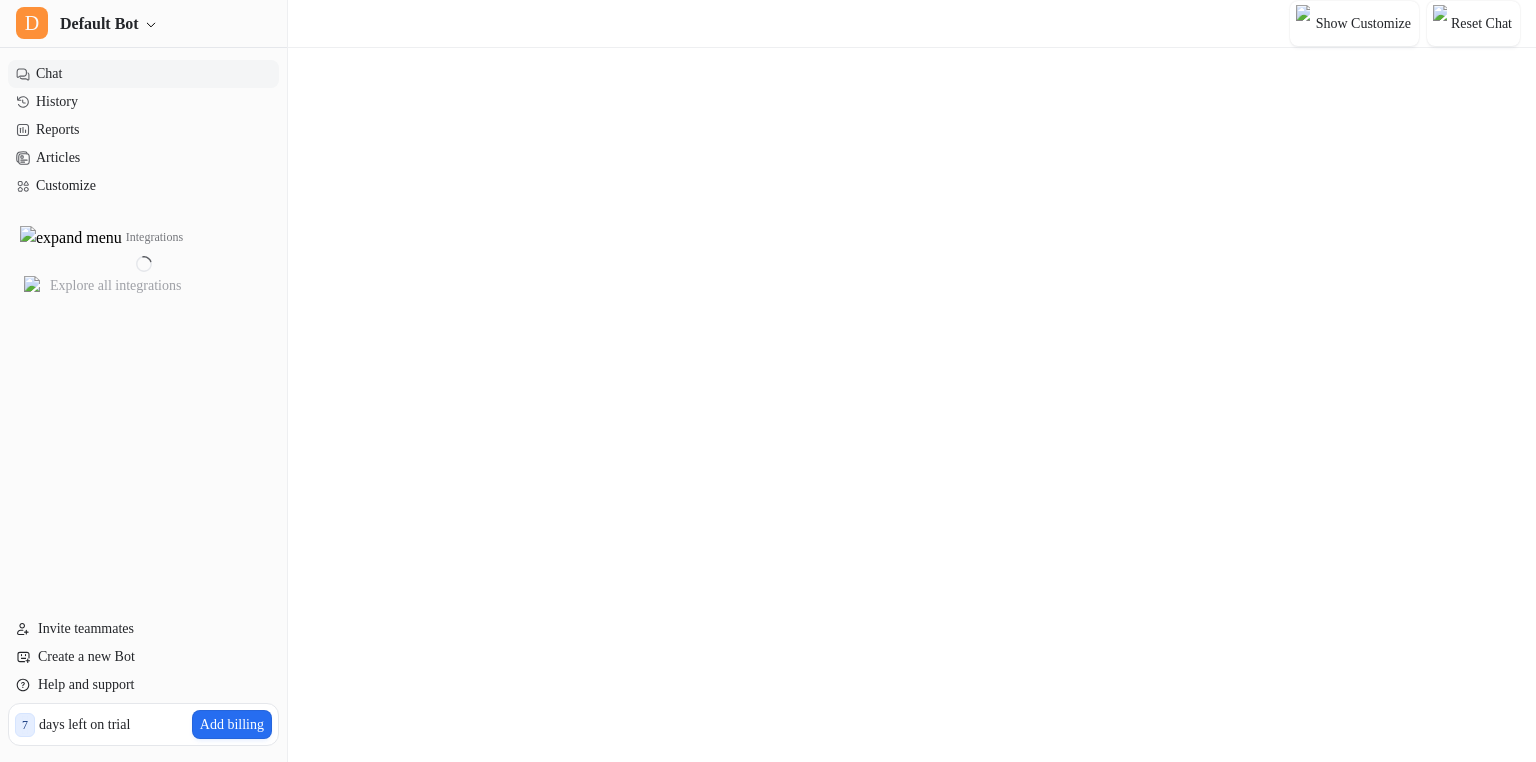 scroll, scrollTop: 0, scrollLeft: 0, axis: both 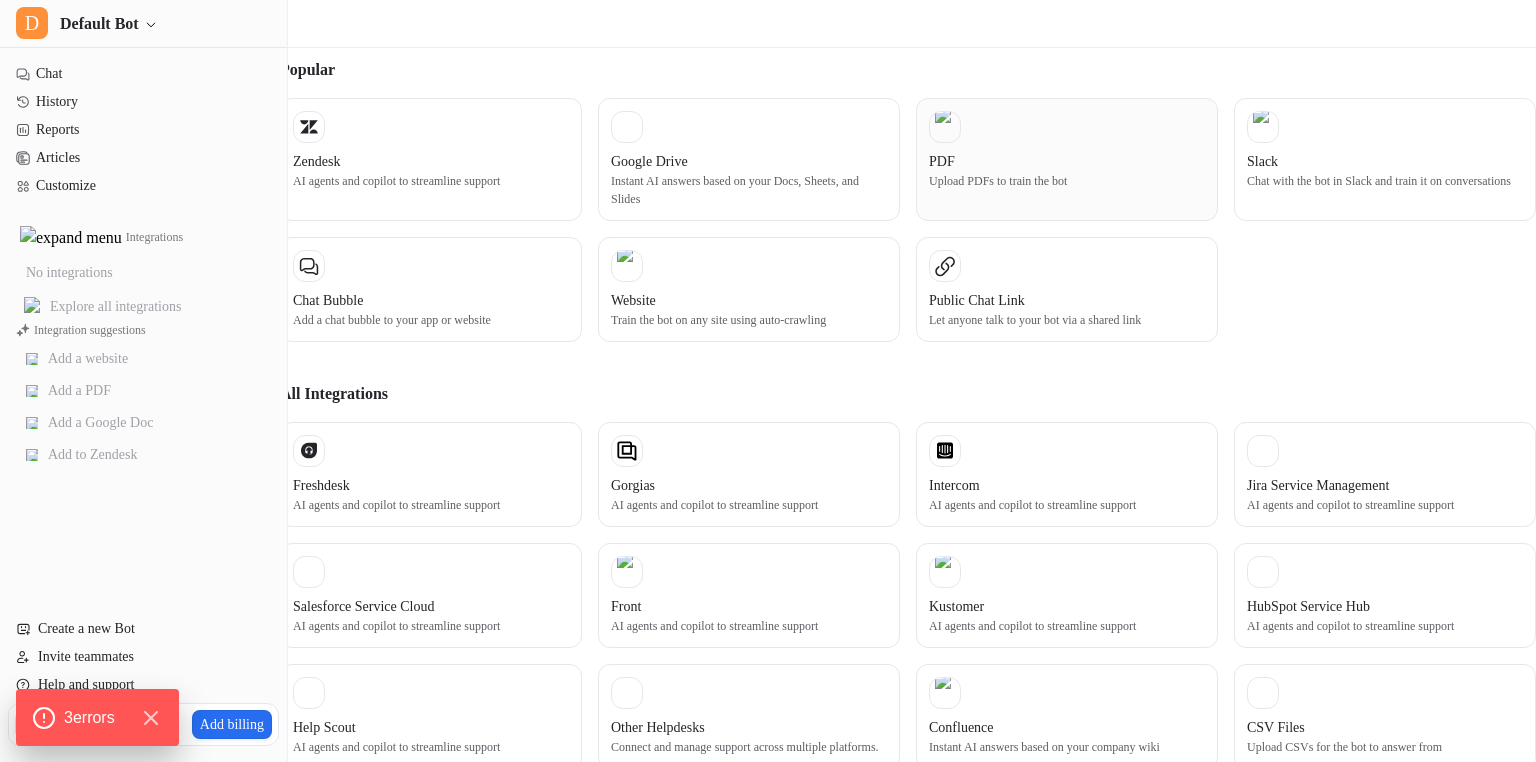click on "PDF Upload PDFs to train the bot" at bounding box center [1067, 159] 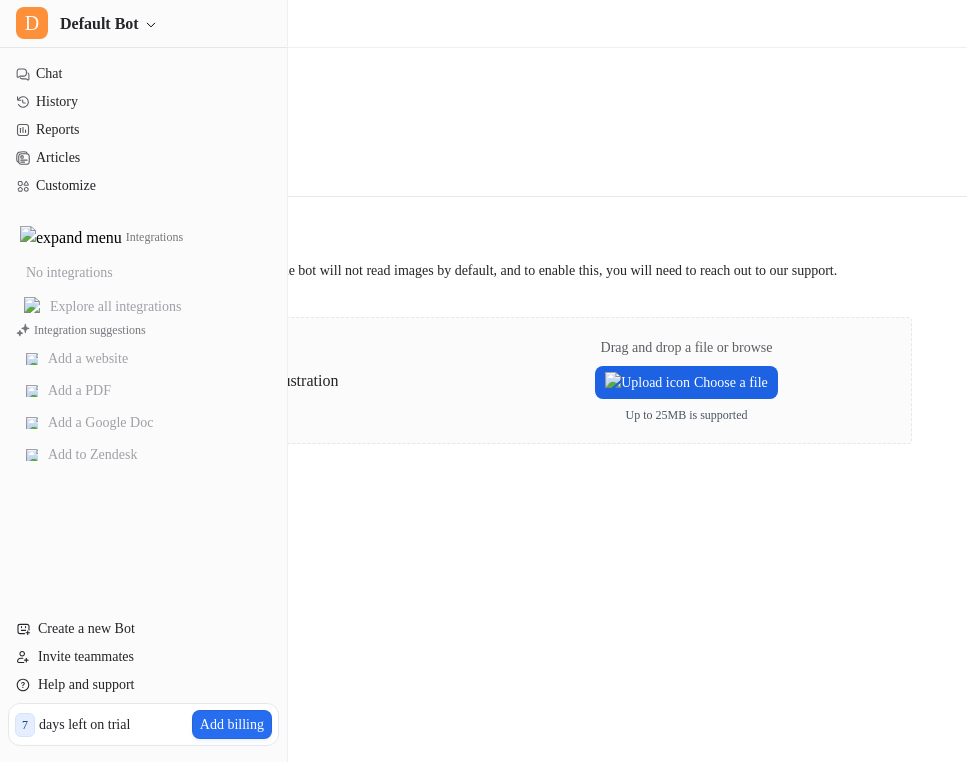 click on "Choose a file" at bounding box center [686, 382] 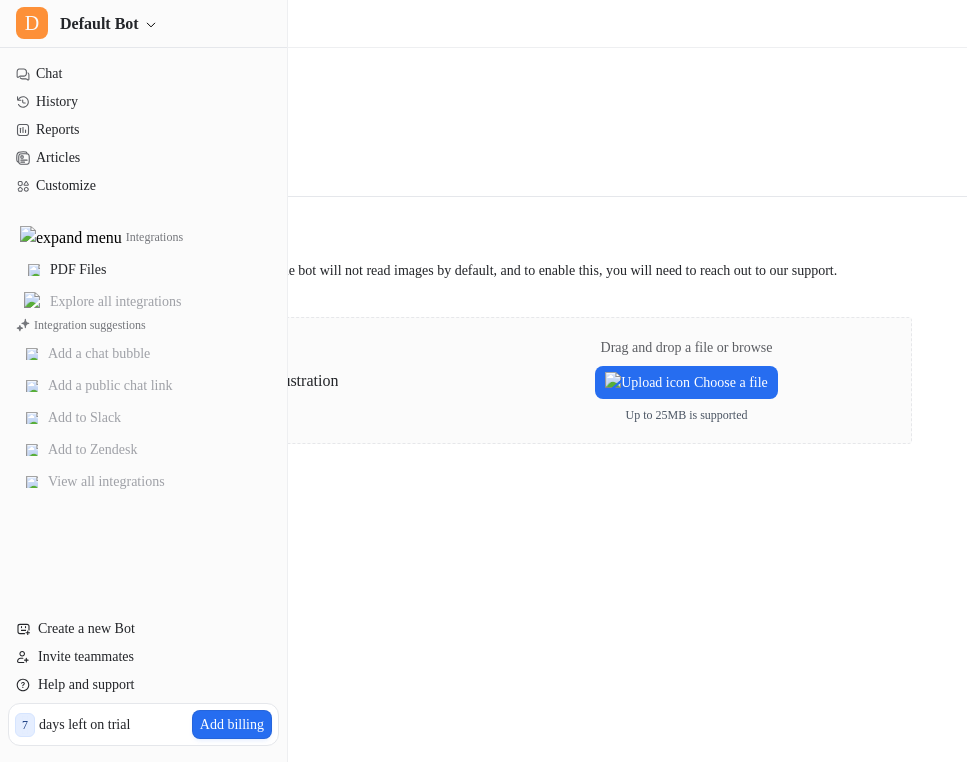 scroll, scrollTop: 0, scrollLeft: 0, axis: both 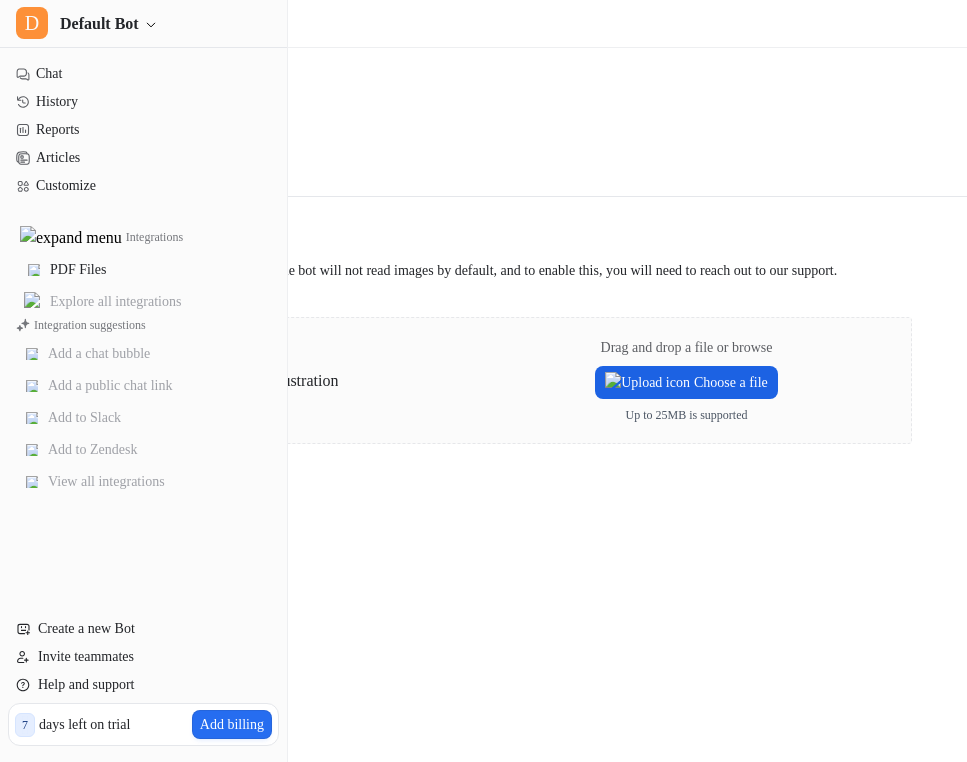 click on "Choose a file" at bounding box center [686, 382] 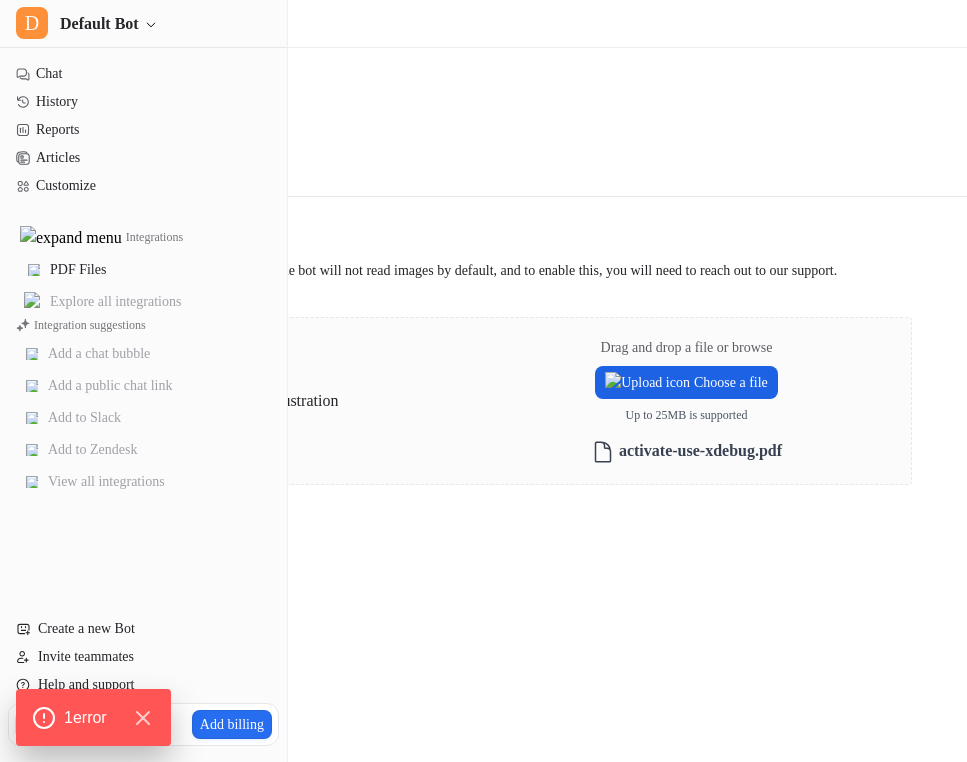 click on "Choose a file" at bounding box center (686, 382) 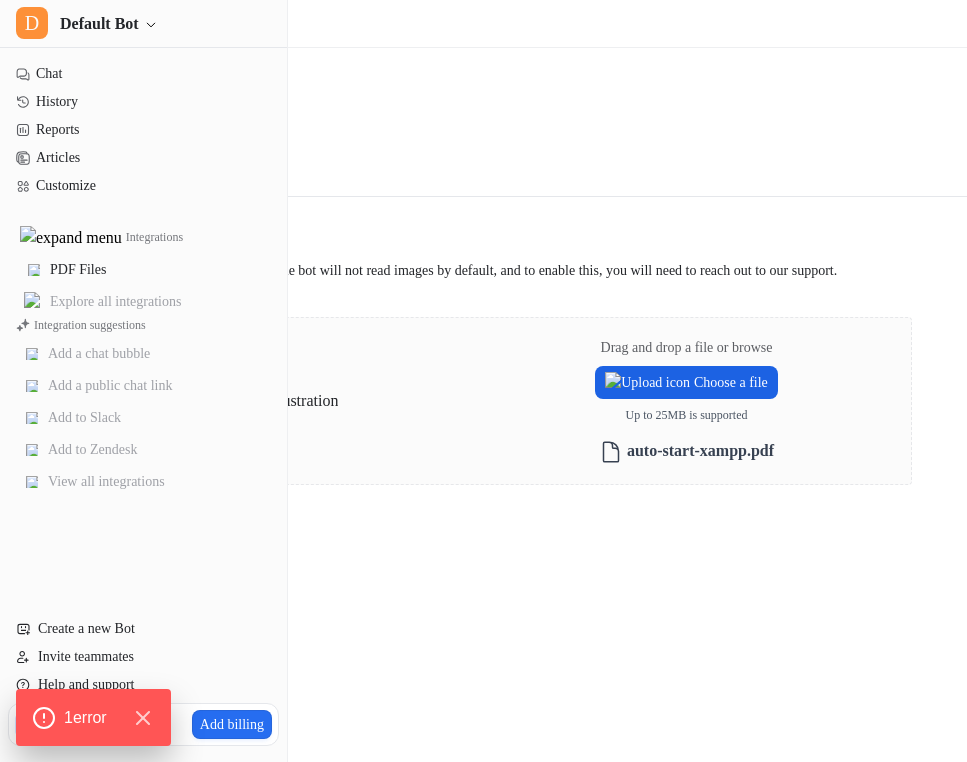 click on "Choose a file" at bounding box center [686, 382] 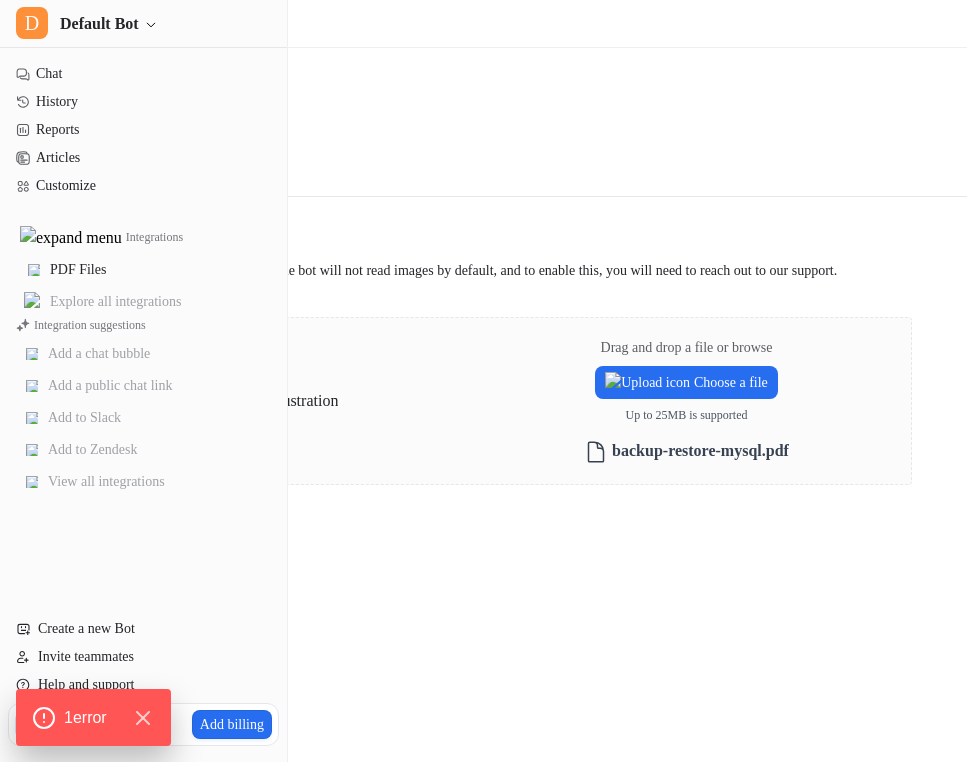 click on "Integrations / PDF Back to integrations PDF Upload a PDF to train the bot Overview Upload PDF files to train the bot. Note that the bot will not read images by default, and to enable this, you will need to reach out to our support. Drag and drop a file or browse Choose a file Up to 25MB is supported   backup-restore-mysql.pdf" at bounding box center [483, 381] 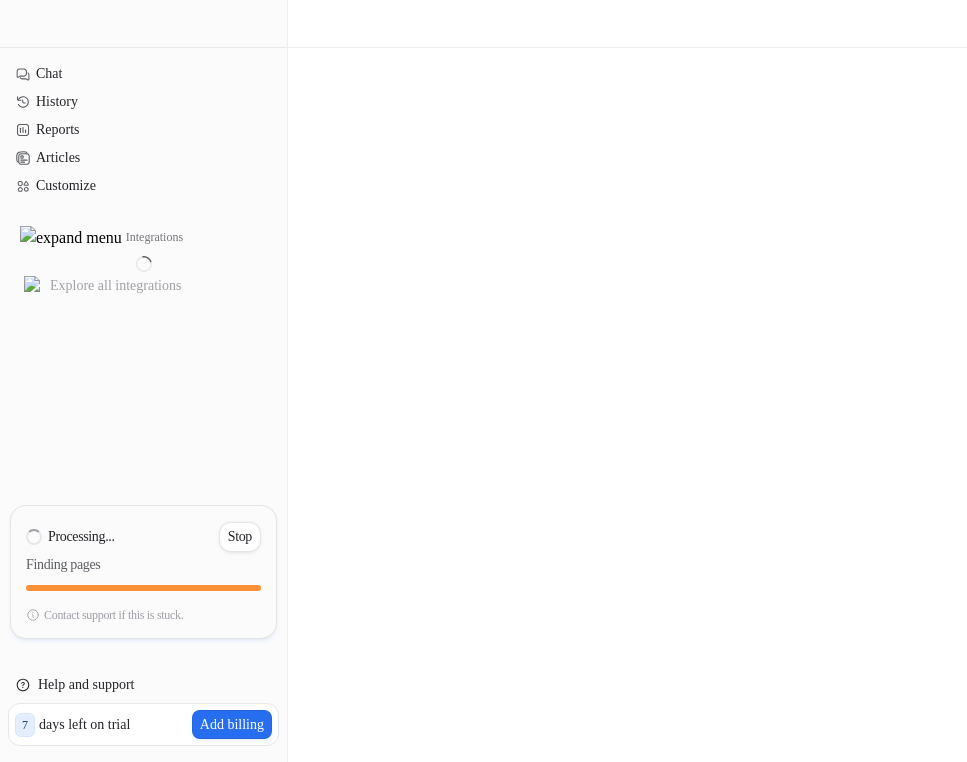 scroll, scrollTop: 0, scrollLeft: 0, axis: both 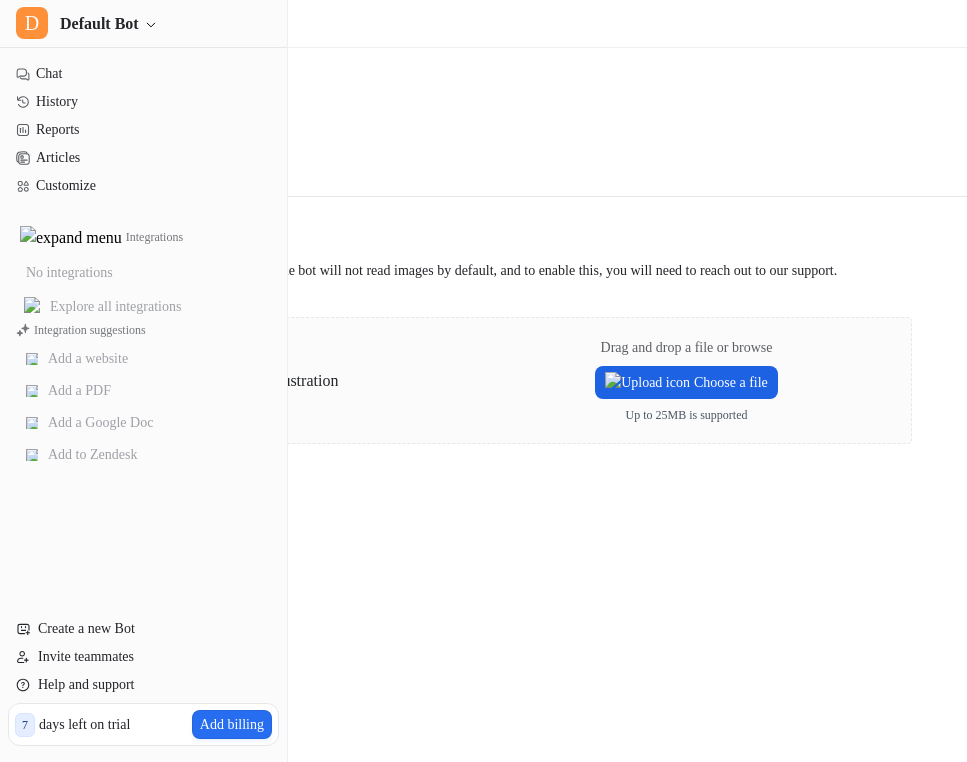 click on "Choose a file" at bounding box center [686, 382] 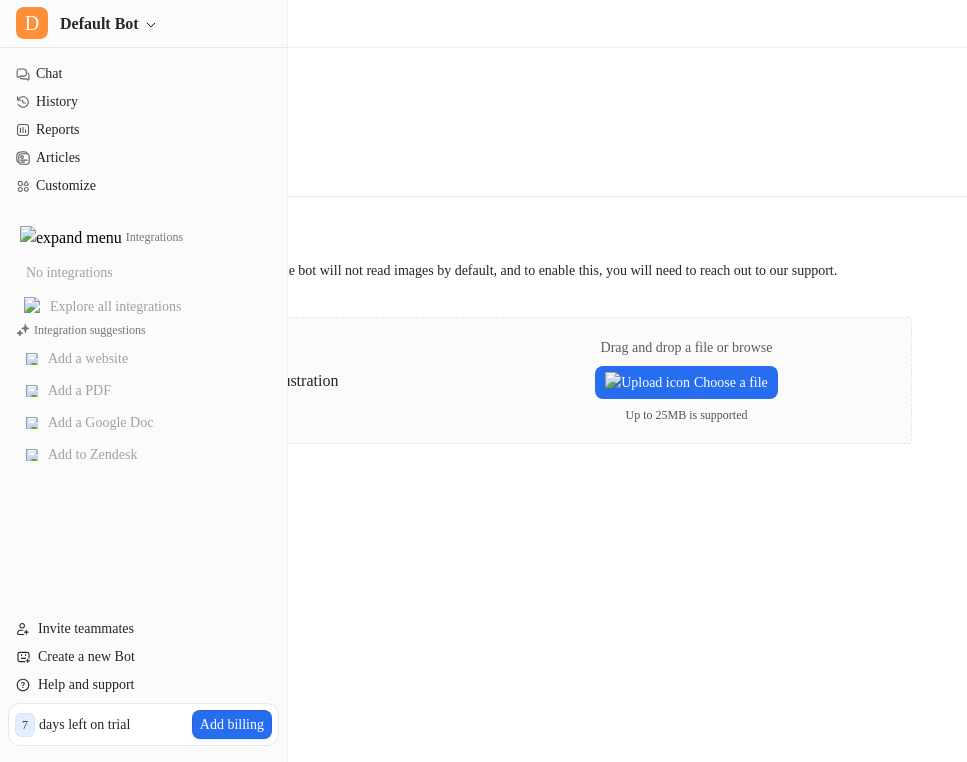 scroll, scrollTop: 0, scrollLeft: 0, axis: both 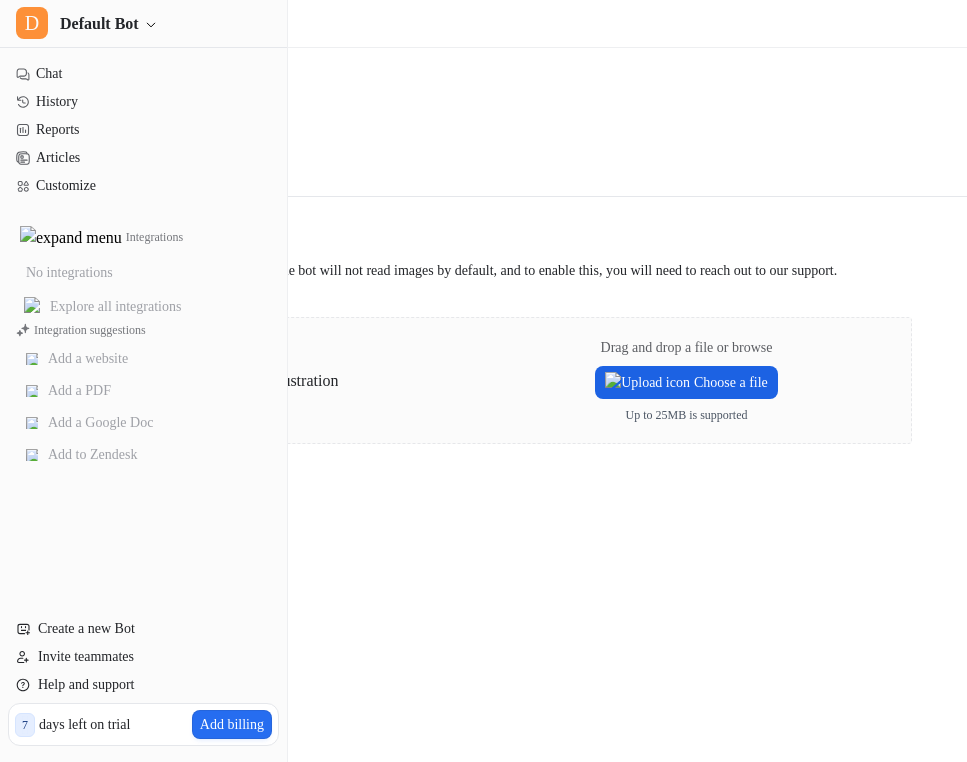 click on "Choose a file" at bounding box center [686, 382] 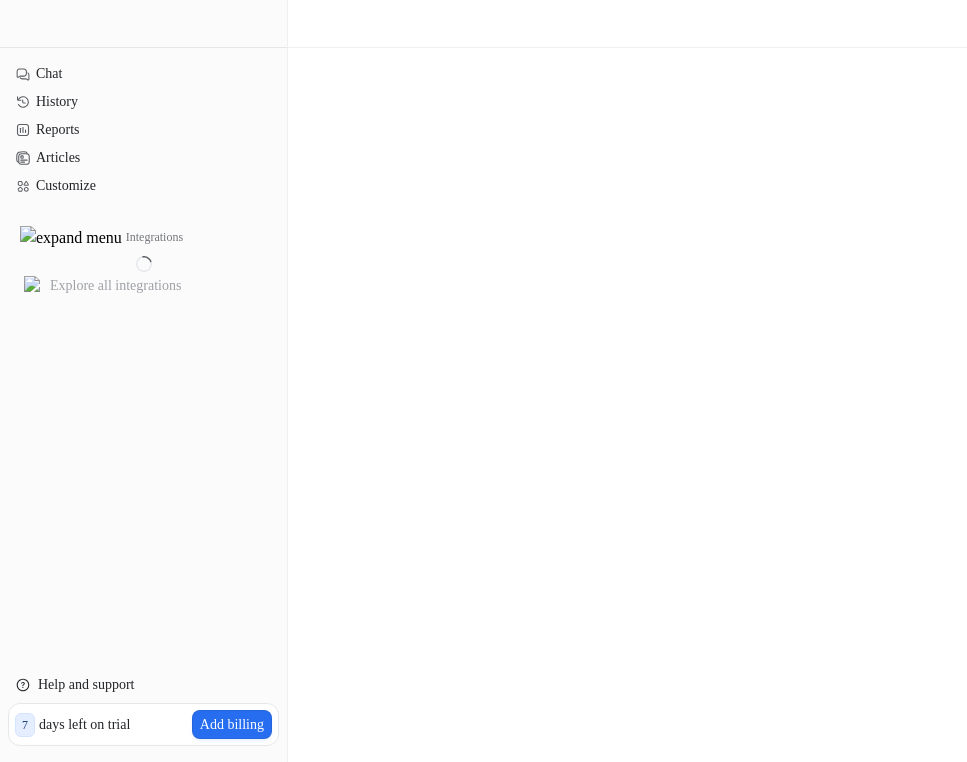 scroll, scrollTop: 0, scrollLeft: 0, axis: both 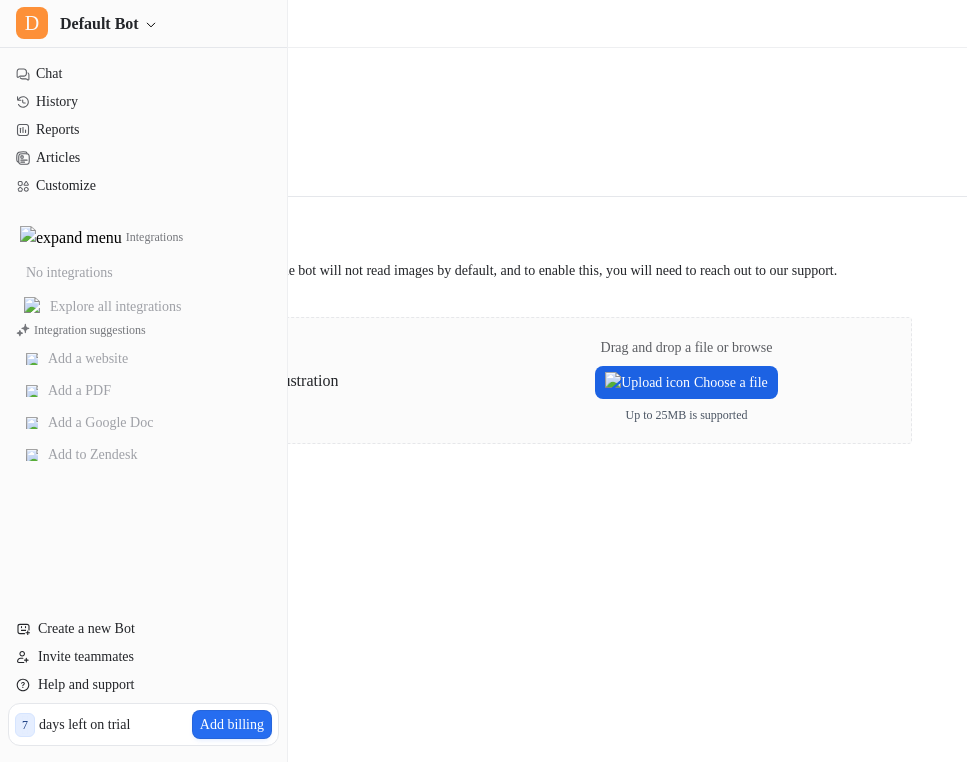 click on "Choose a file" at bounding box center (686, 382) 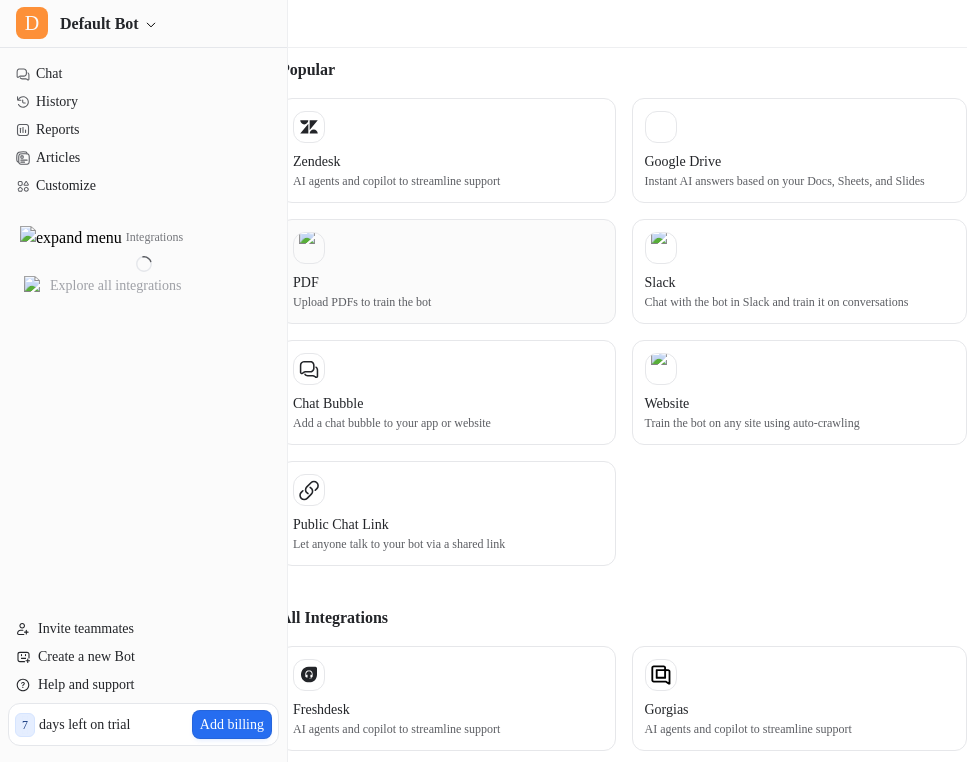 scroll, scrollTop: 0, scrollLeft: 0, axis: both 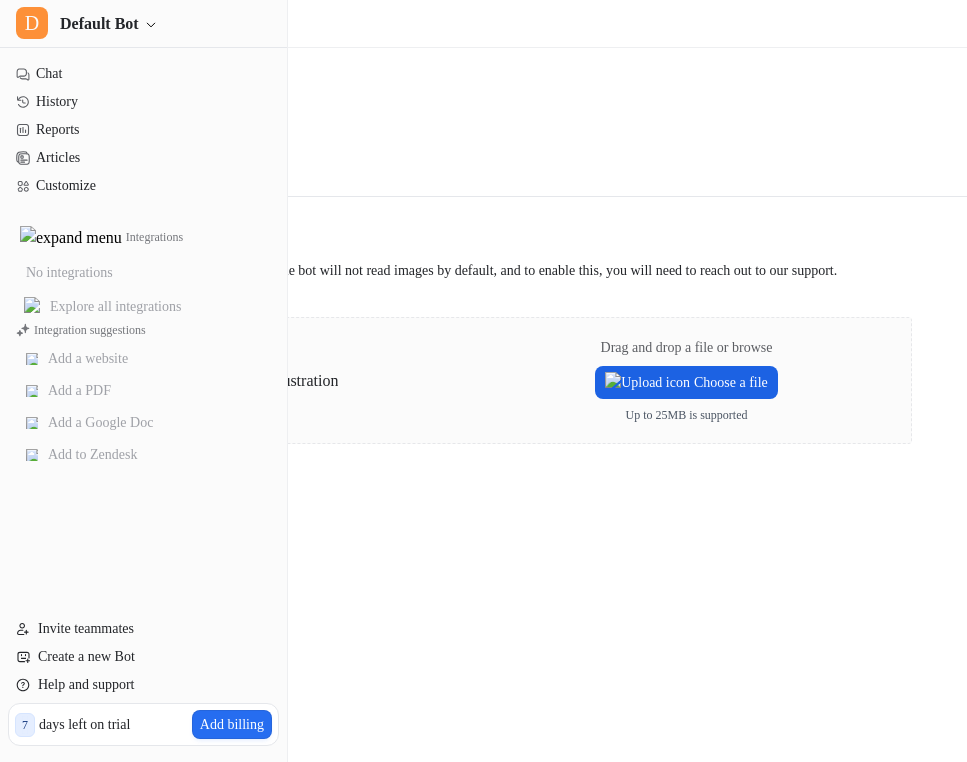 click on "Choose a file" at bounding box center (686, 382) 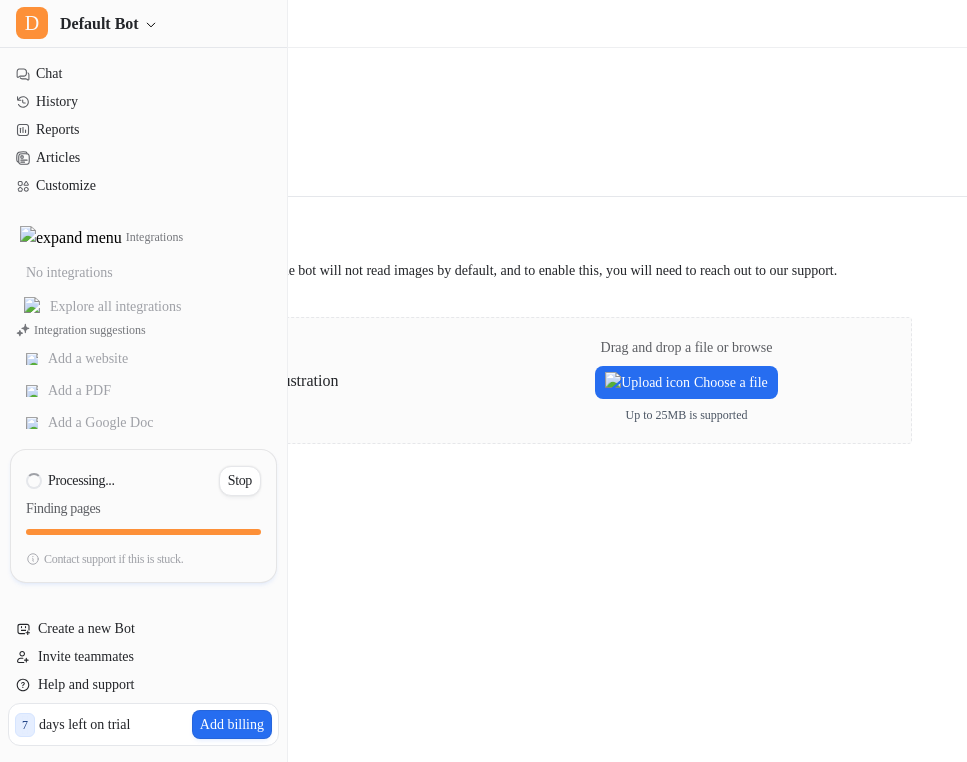 click on "Integrations / PDF Back to integrations PDF Upload a PDF to train the bot Overview Upload PDF files to train the bot. Note that the bot will not read images by default, and to enable this, you will need to reach out to our support. Drag and drop a file or browse Choose a file Up to 25MB is supported" at bounding box center [483, 381] 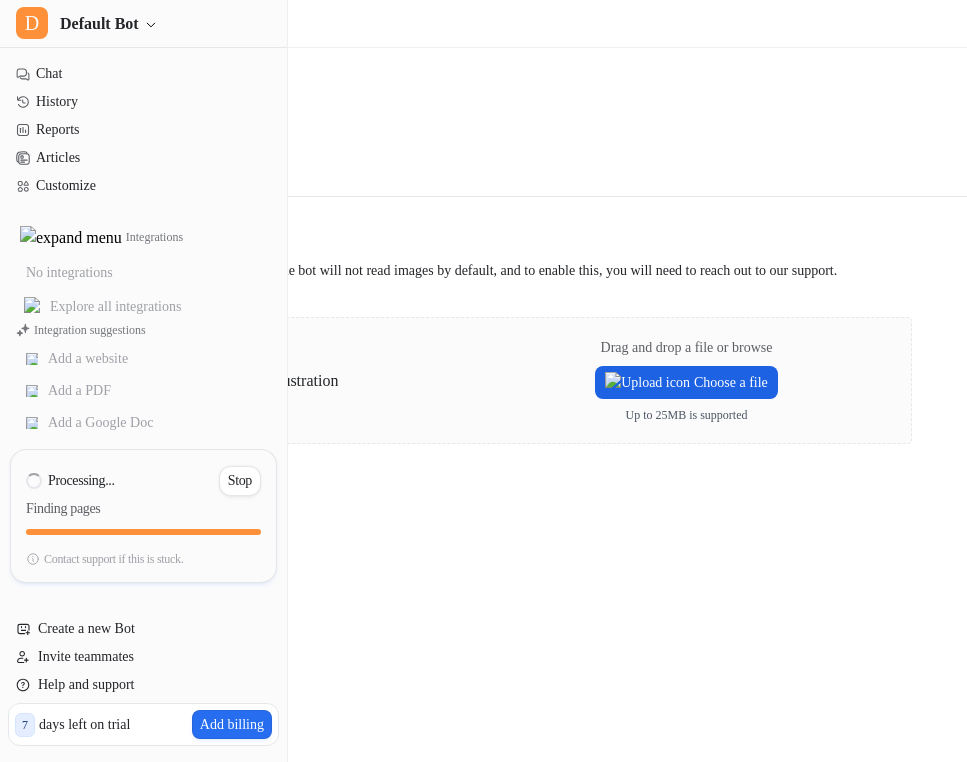 click on "Choose a file" at bounding box center (686, 382) 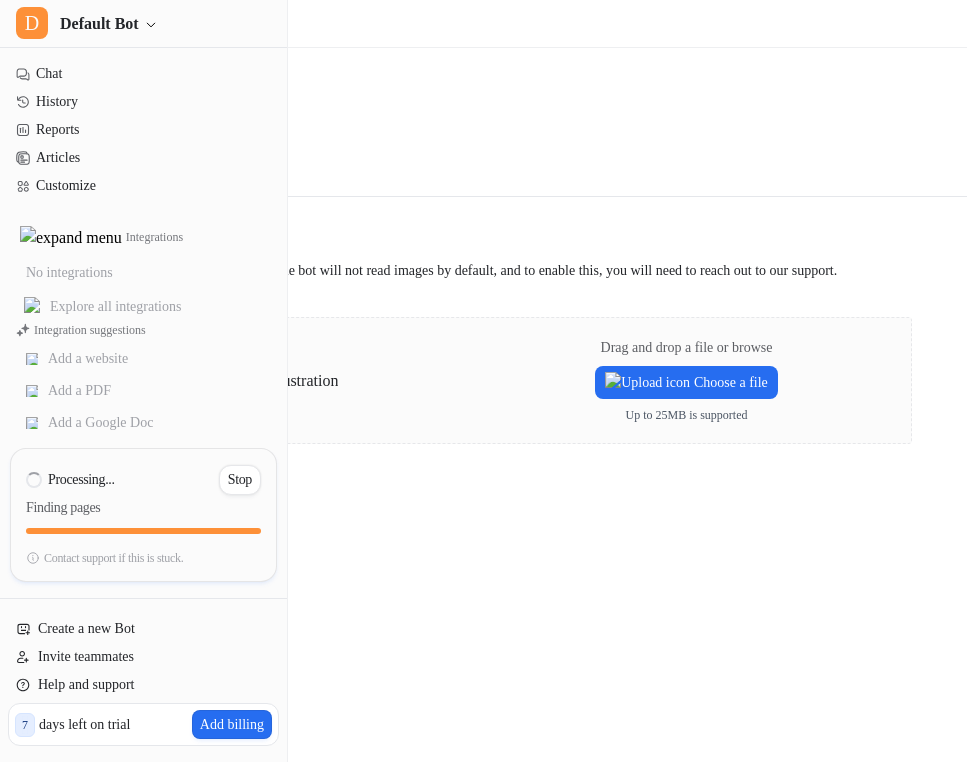 click on "Integrations / PDF Back to integrations PDF Upload a PDF to train the bot Overview Upload PDF files to train the bot. Note that the bot will not read images by default, and to enable this, you will need to reach out to our support. Drag and drop a file or browse Choose a file Up to 25MB is supported" at bounding box center (483, 381) 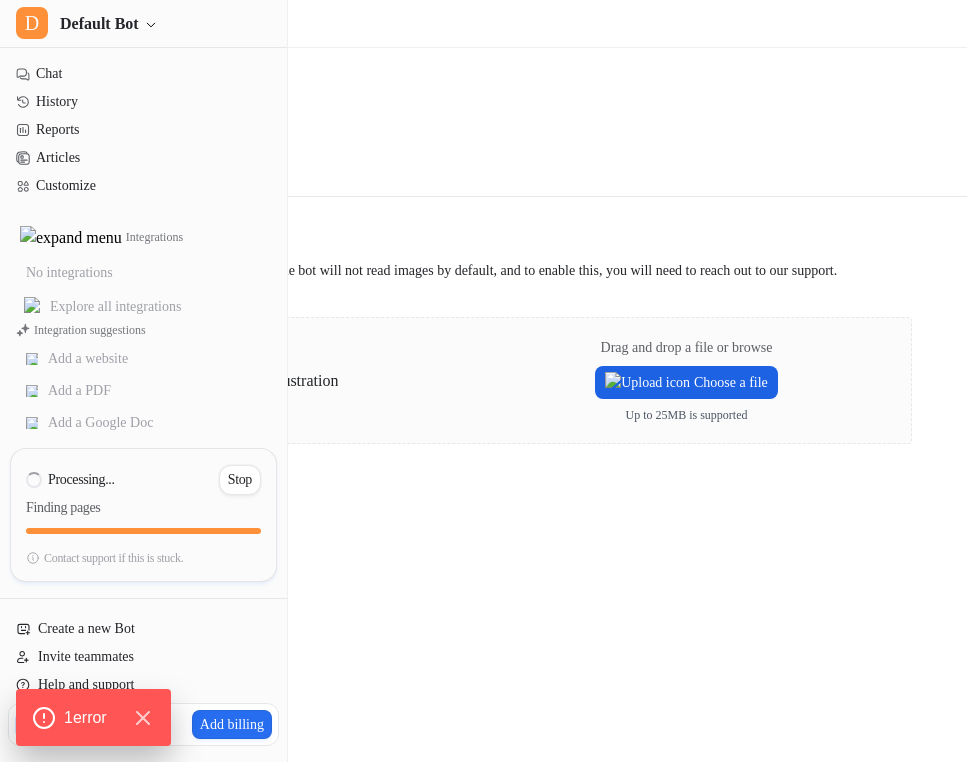 click on "Choose a file" at bounding box center [686, 382] 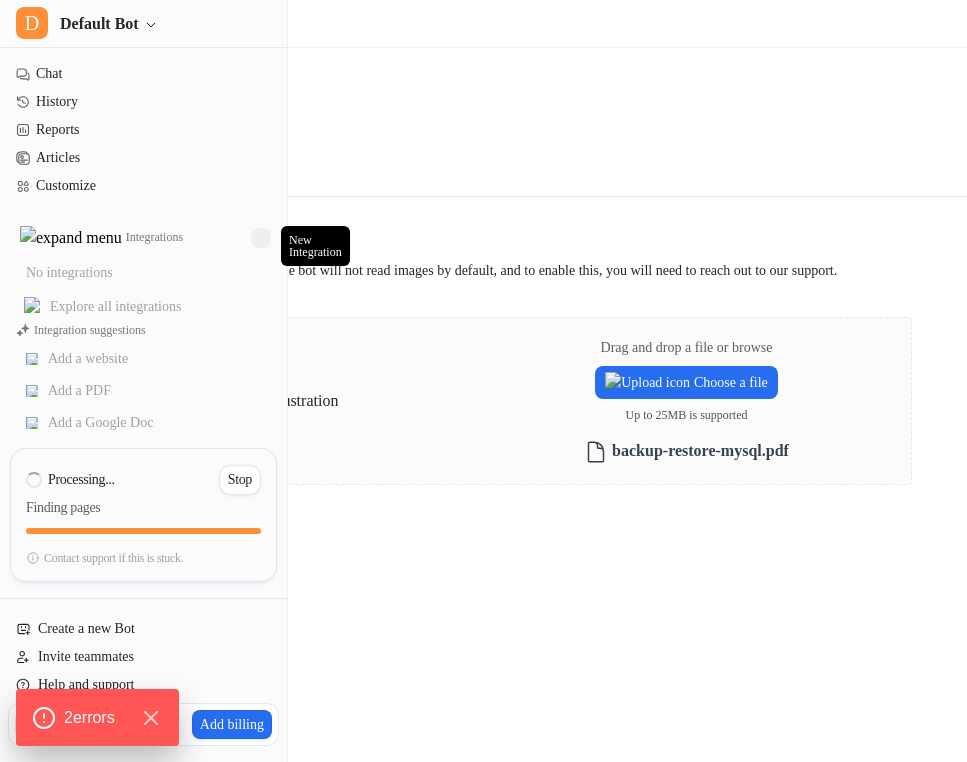click at bounding box center [261, 238] 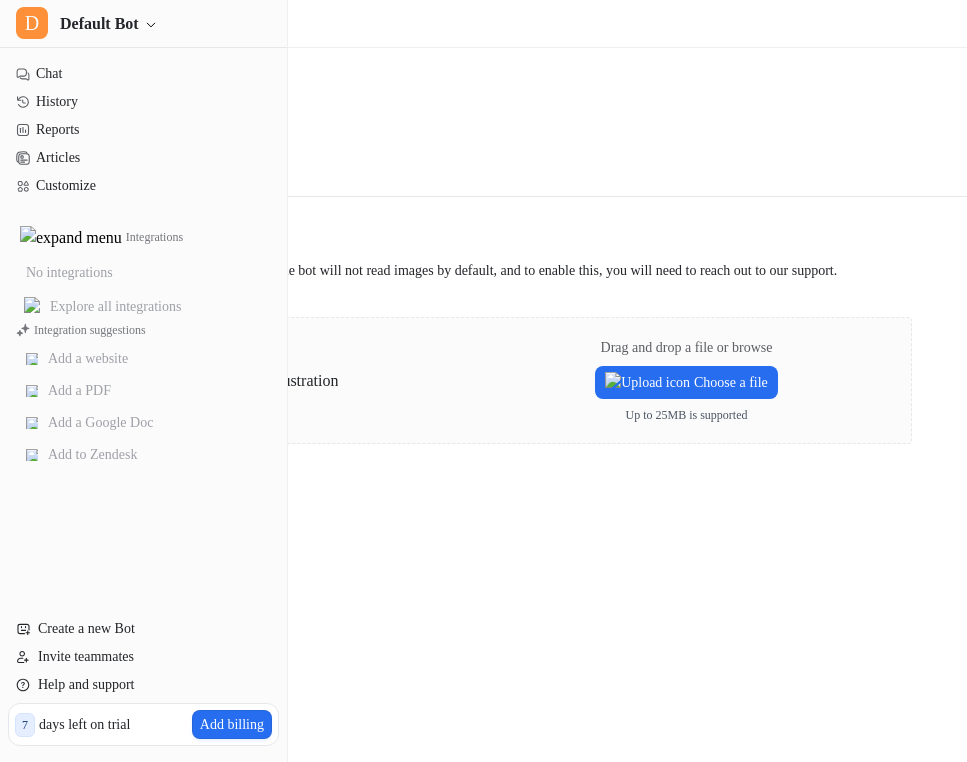 scroll, scrollTop: 0, scrollLeft: 0, axis: both 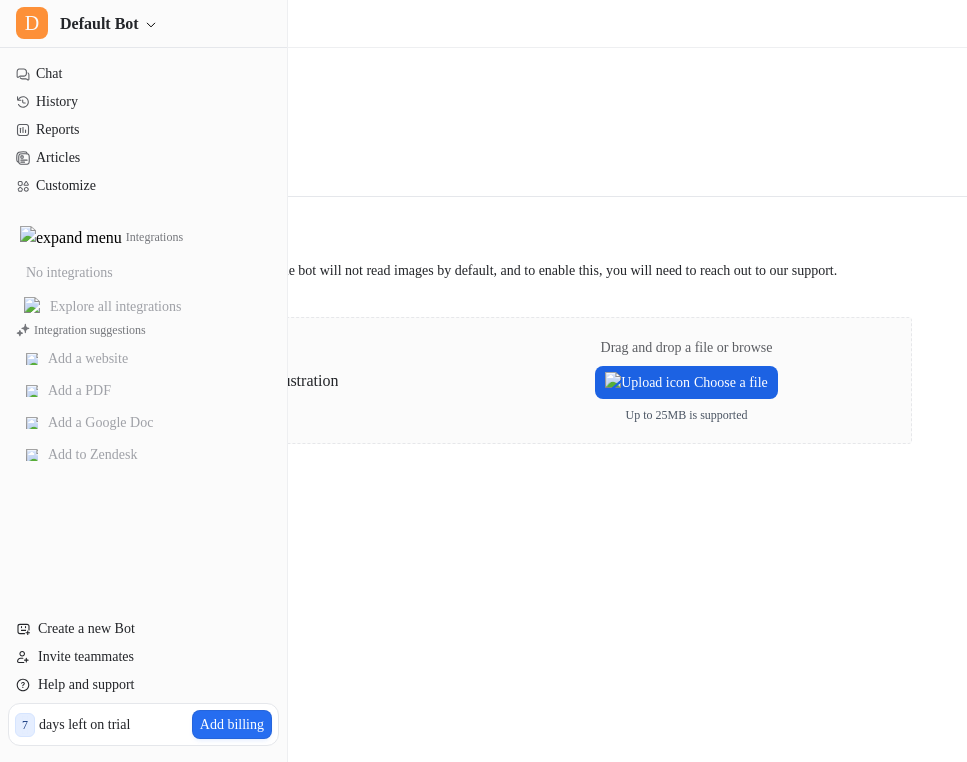 click on "Choose a file" at bounding box center (686, 382) 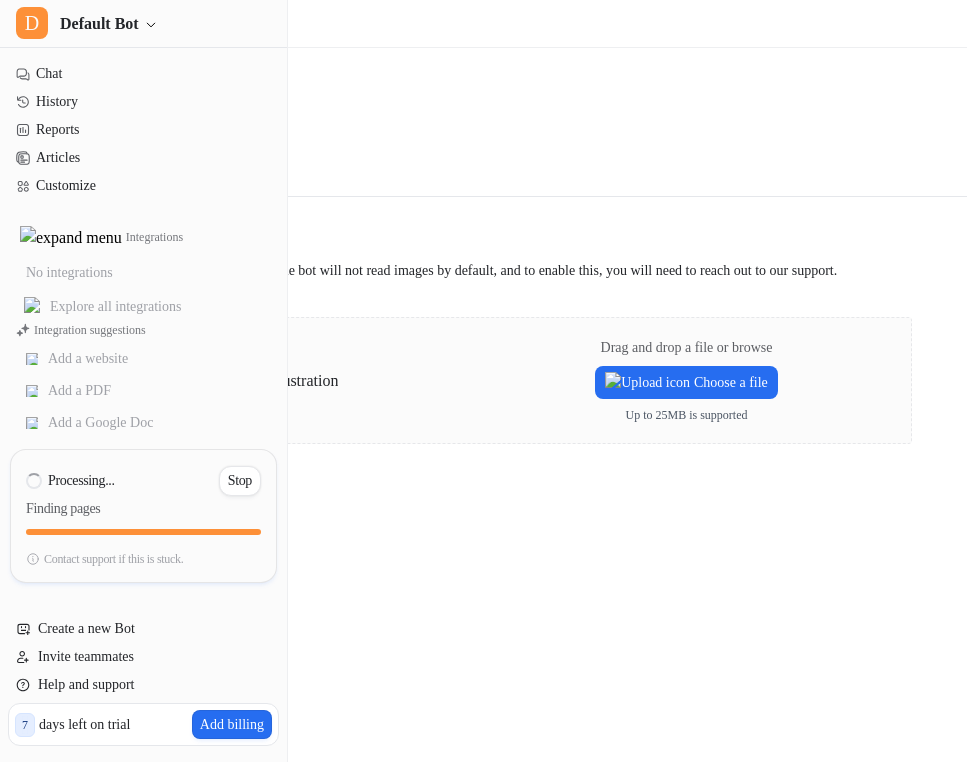 click on "Integrations / PDF Back to integrations PDF Upload a PDF to train the bot Overview Upload PDF files to train the bot. Note that the bot will not read images by default, and to enable this, you will need to reach out to our support. Drag and drop a file or browse Choose a file Up to 25MB is supported" at bounding box center [483, 381] 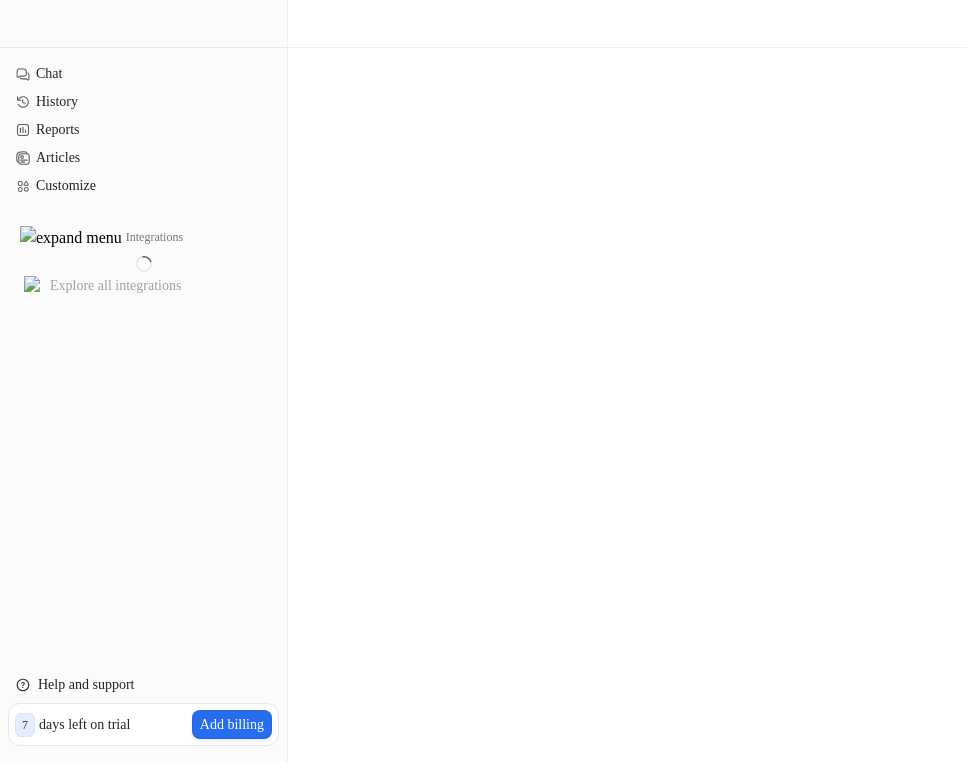 scroll, scrollTop: 0, scrollLeft: 0, axis: both 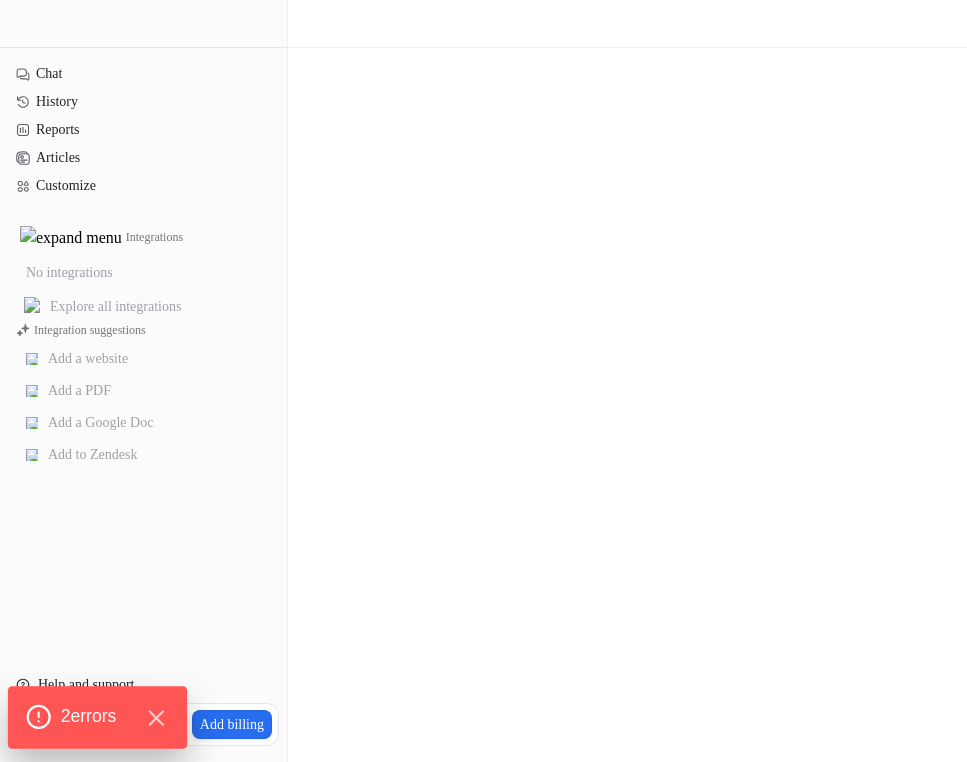 click on "2  error s" 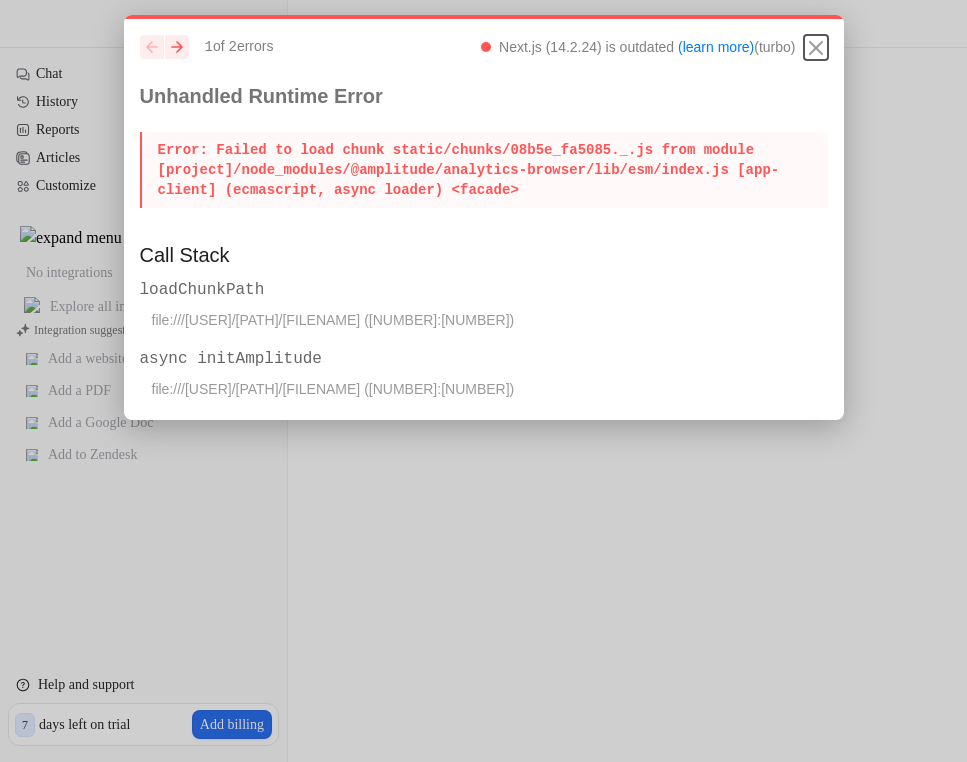 click 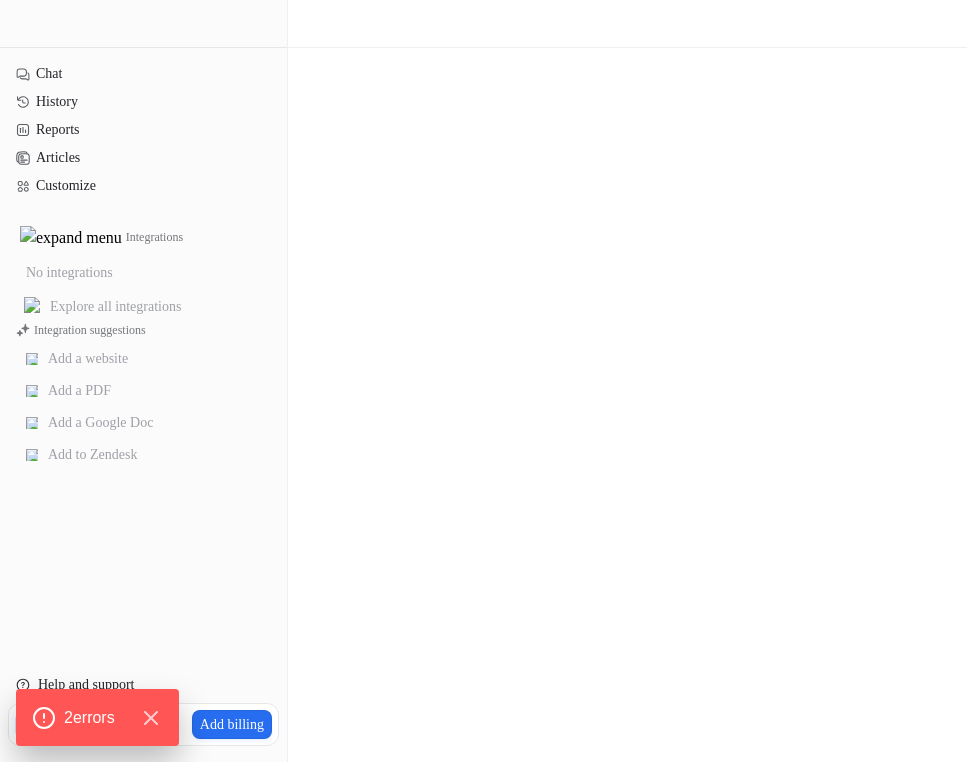 click at bounding box center (483, 381) 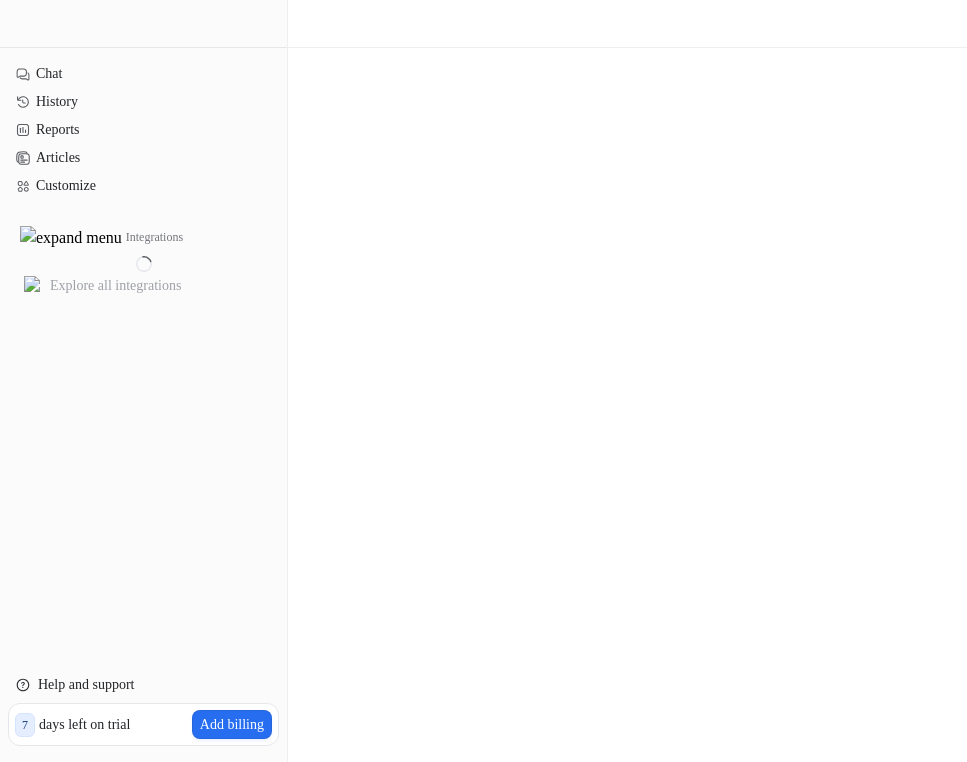 scroll, scrollTop: 0, scrollLeft: 0, axis: both 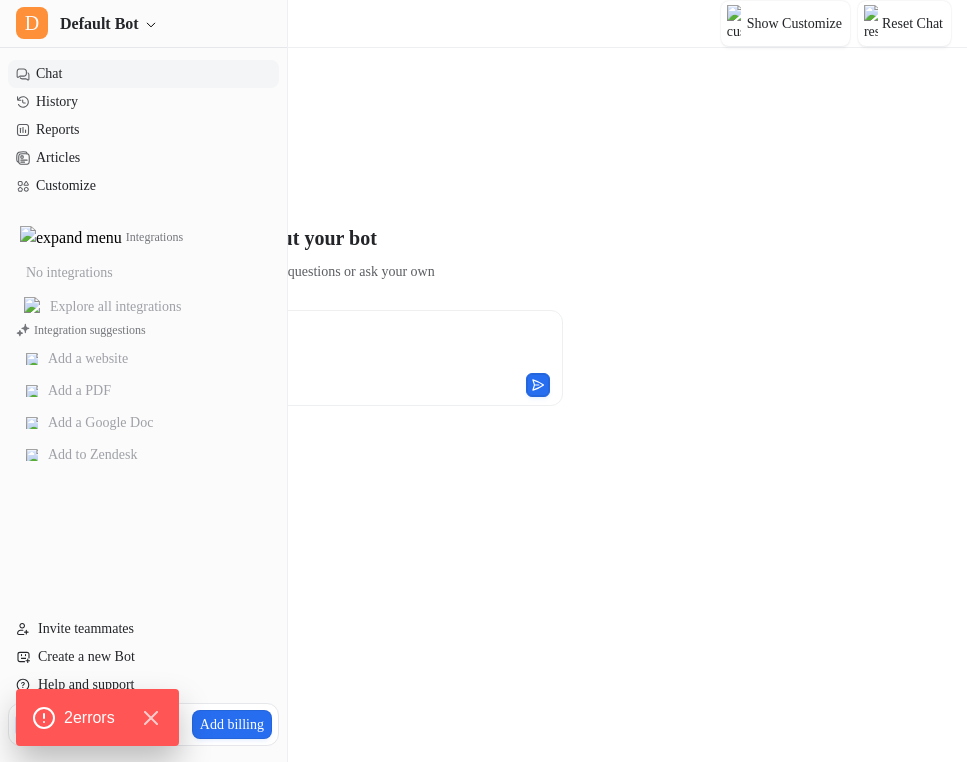 click on "**********" at bounding box center [289, 314] 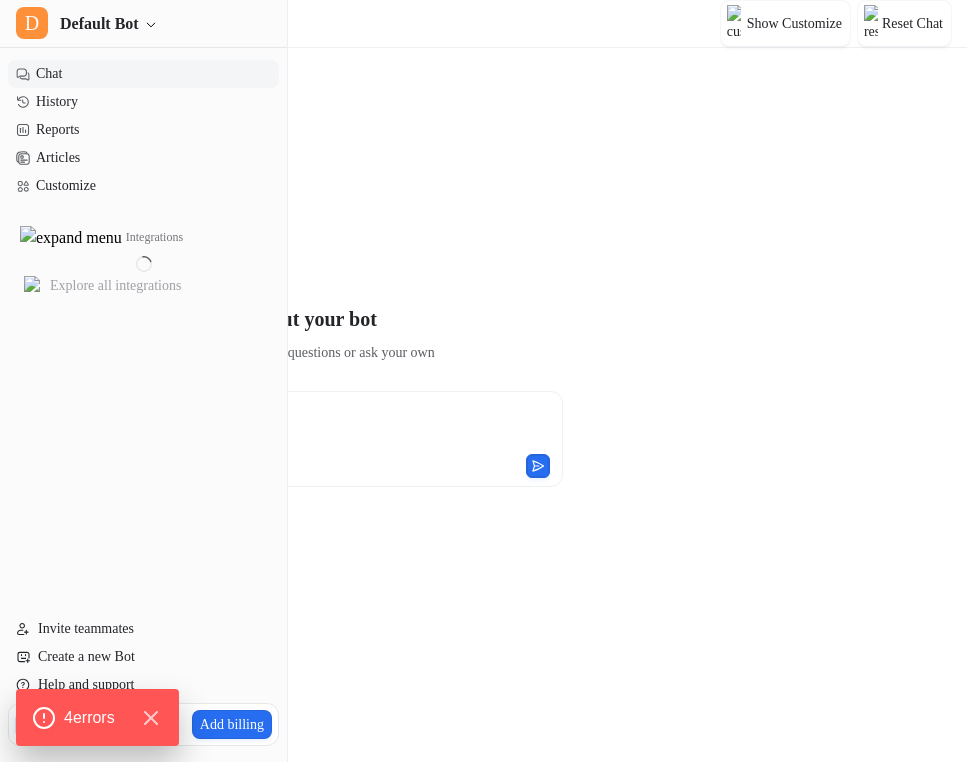 scroll, scrollTop: 0, scrollLeft: 0, axis: both 